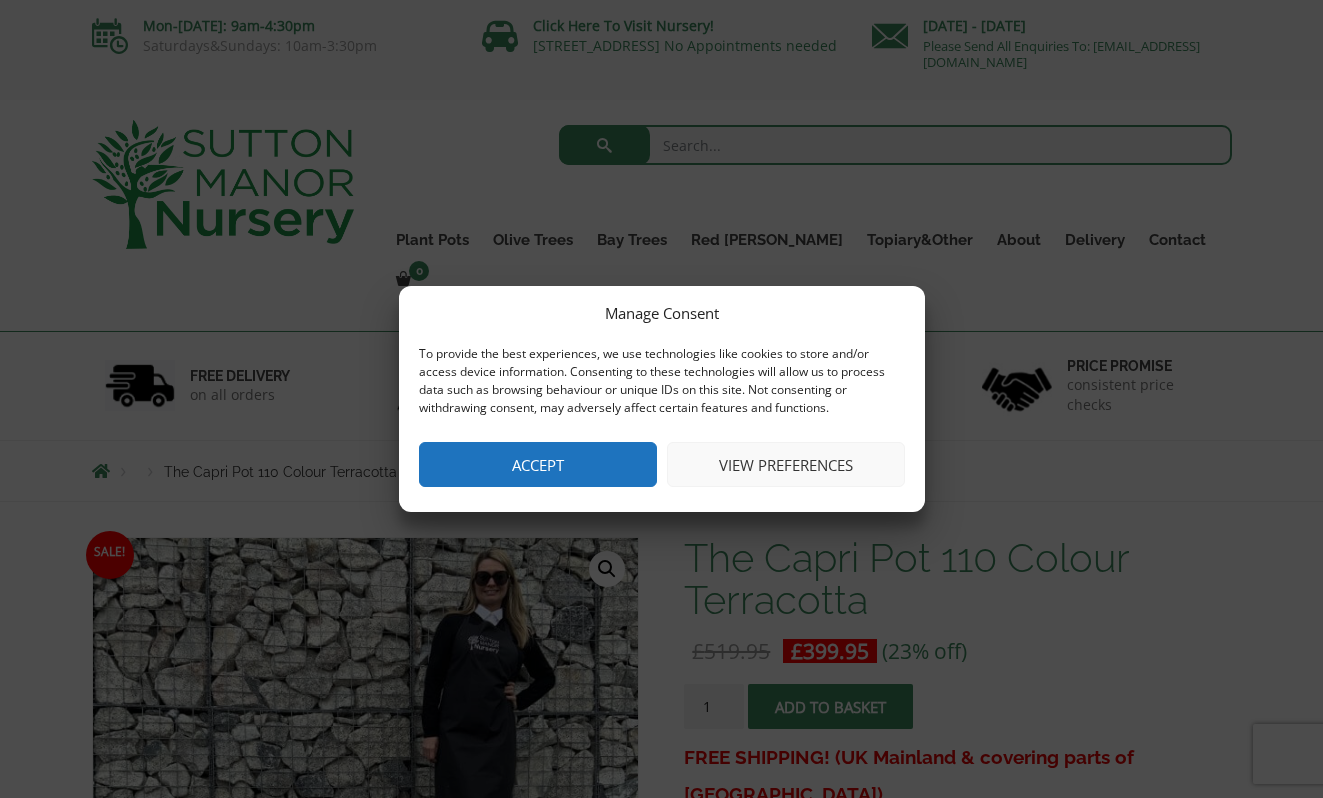 scroll, scrollTop: 0, scrollLeft: 0, axis: both 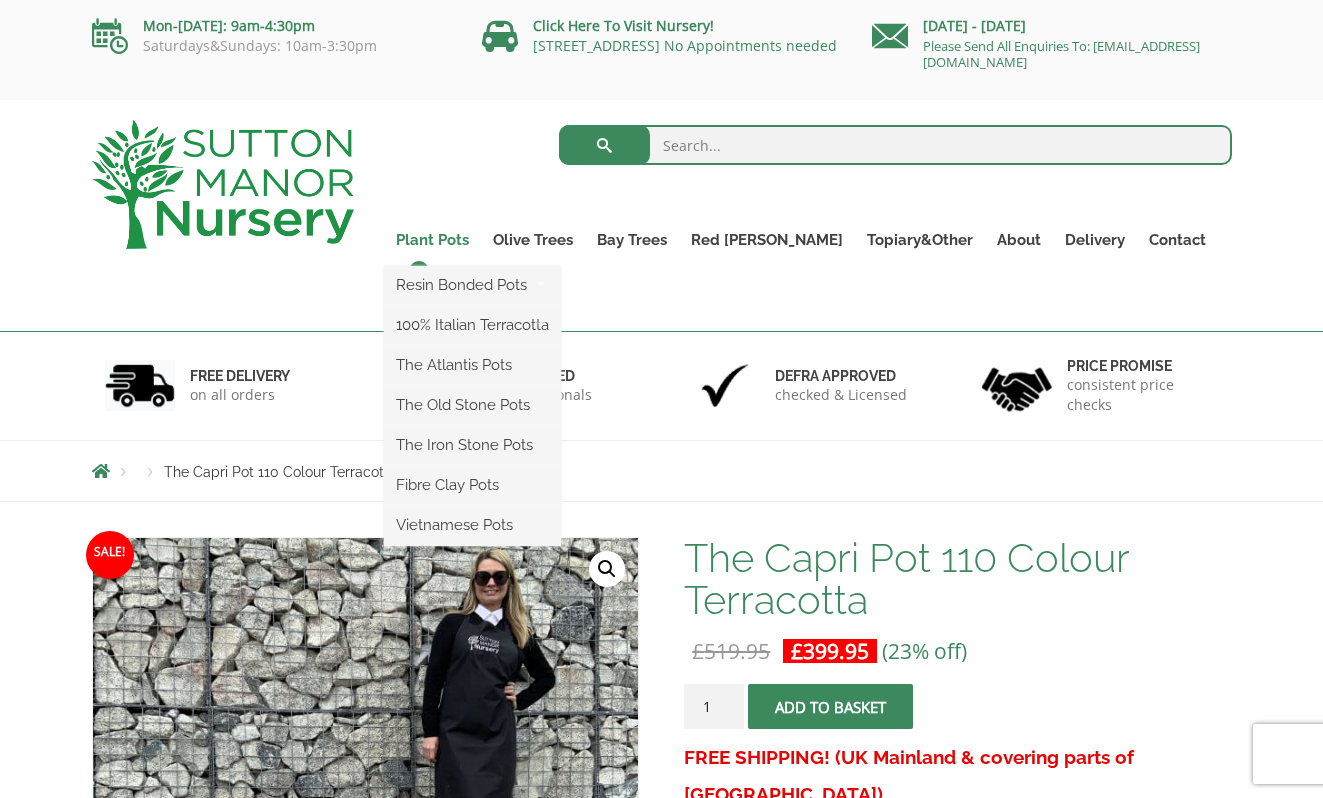 click on "Plant Pots" at bounding box center [432, 240] 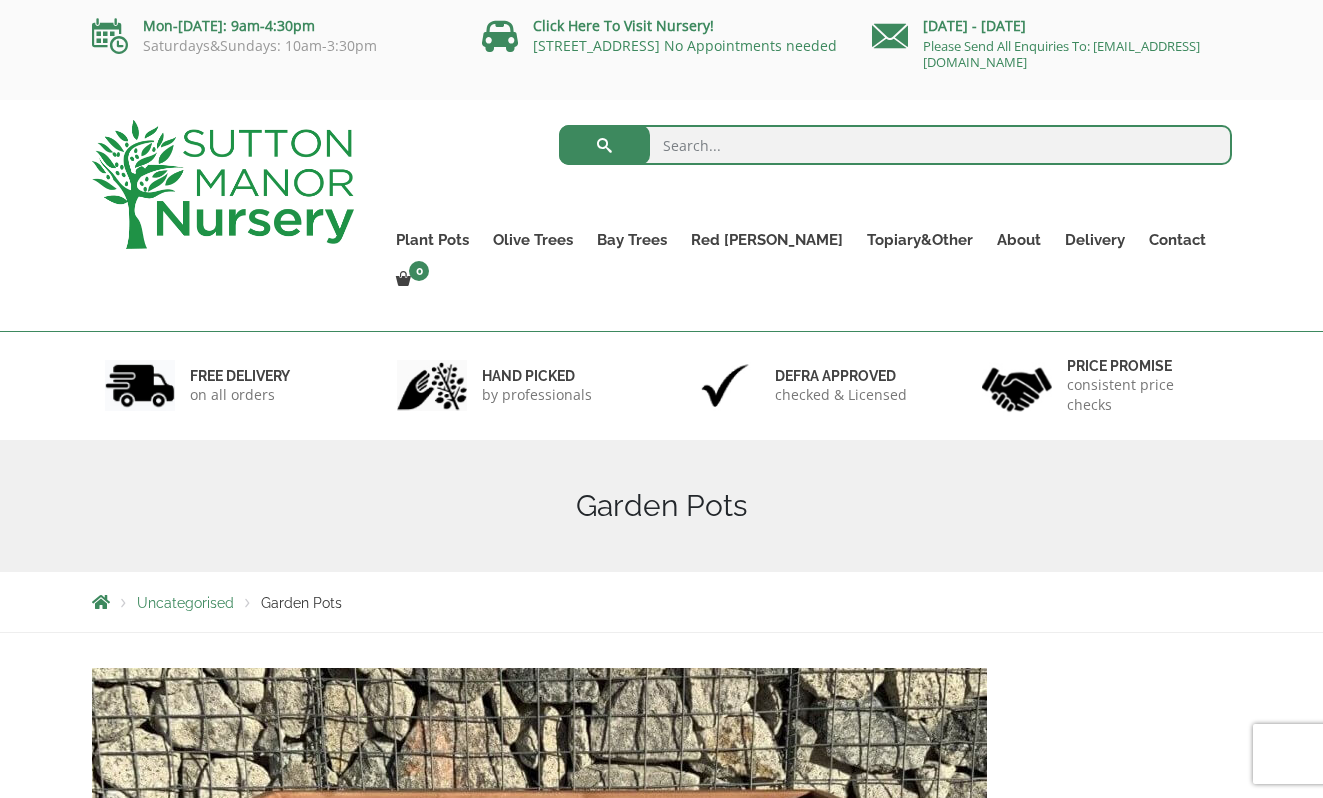scroll, scrollTop: 0, scrollLeft: 0, axis: both 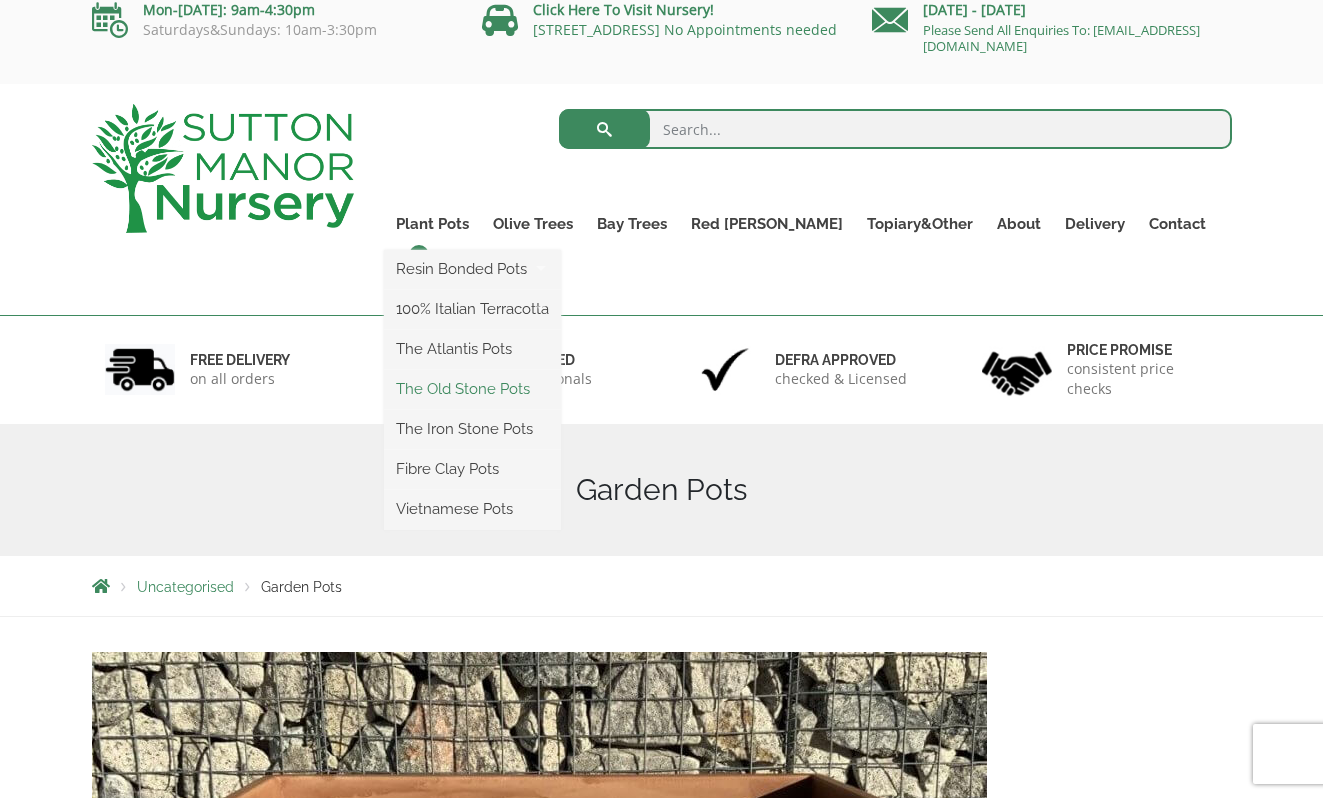 click on "The Old Stone Pots" at bounding box center [472, 389] 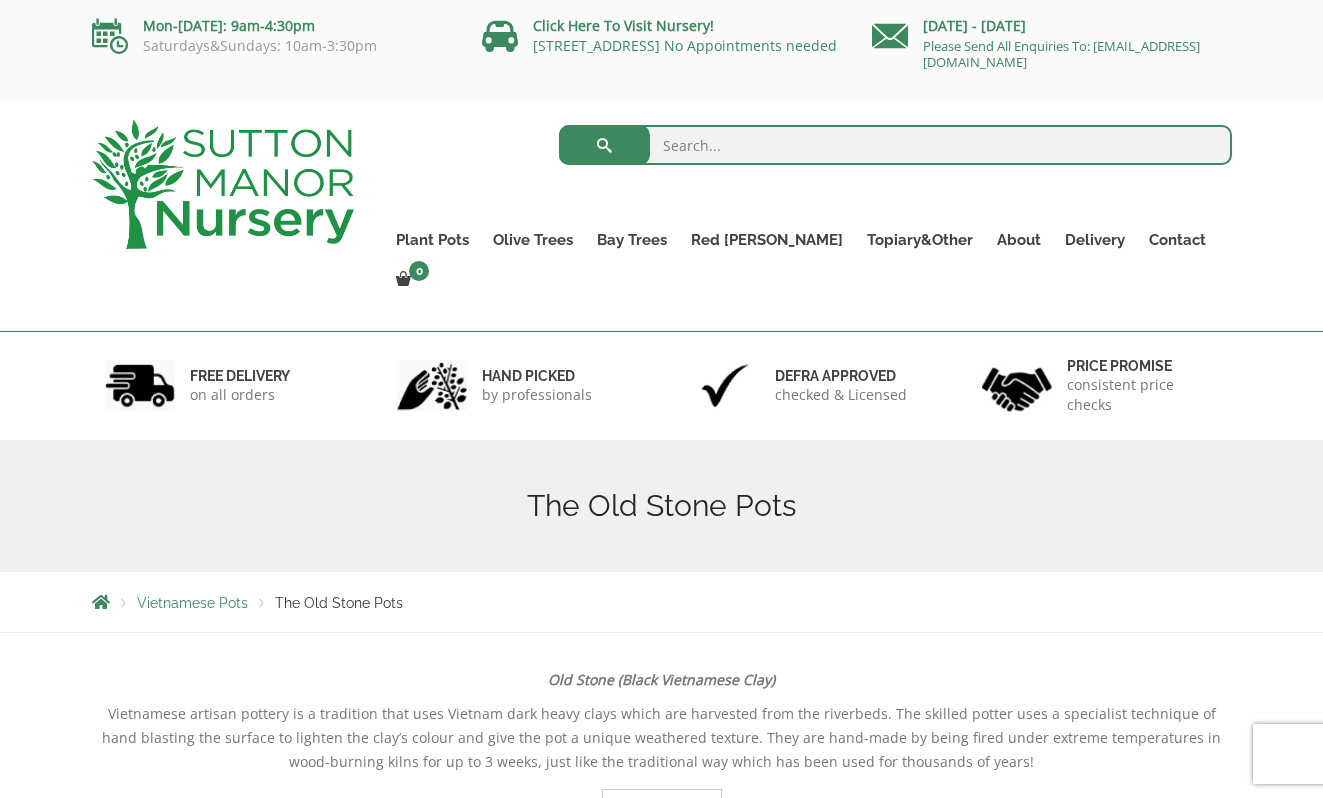 scroll, scrollTop: 0, scrollLeft: 0, axis: both 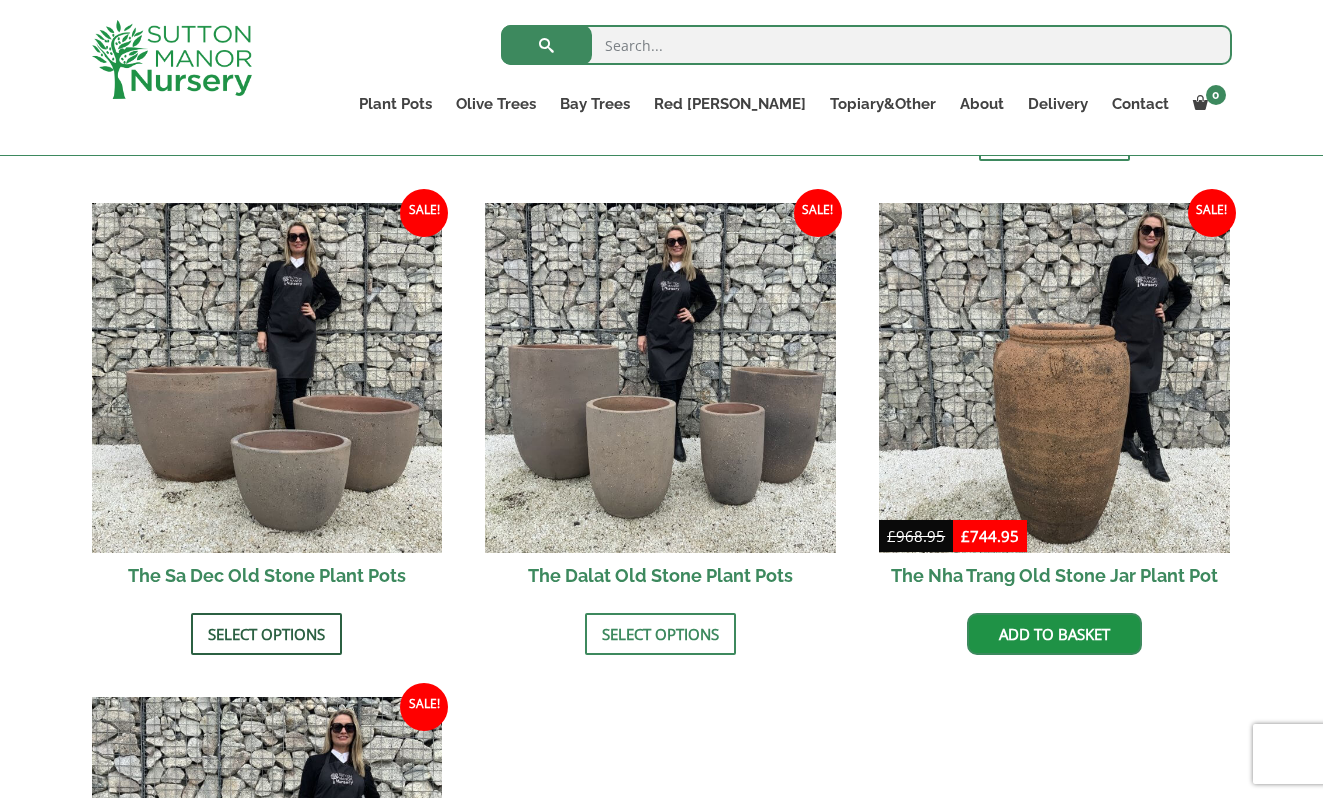 click on "Select options" at bounding box center [266, 634] 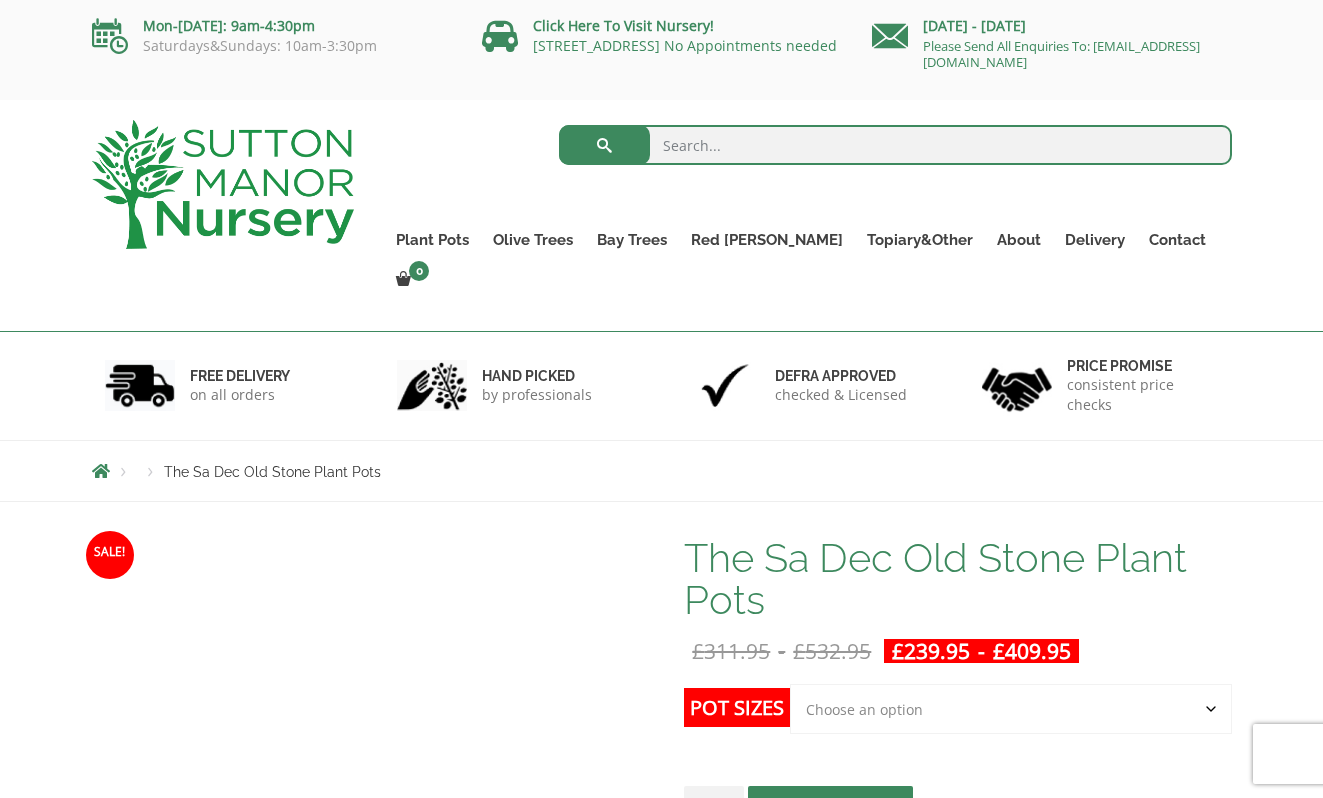 scroll, scrollTop: 0, scrollLeft: 0, axis: both 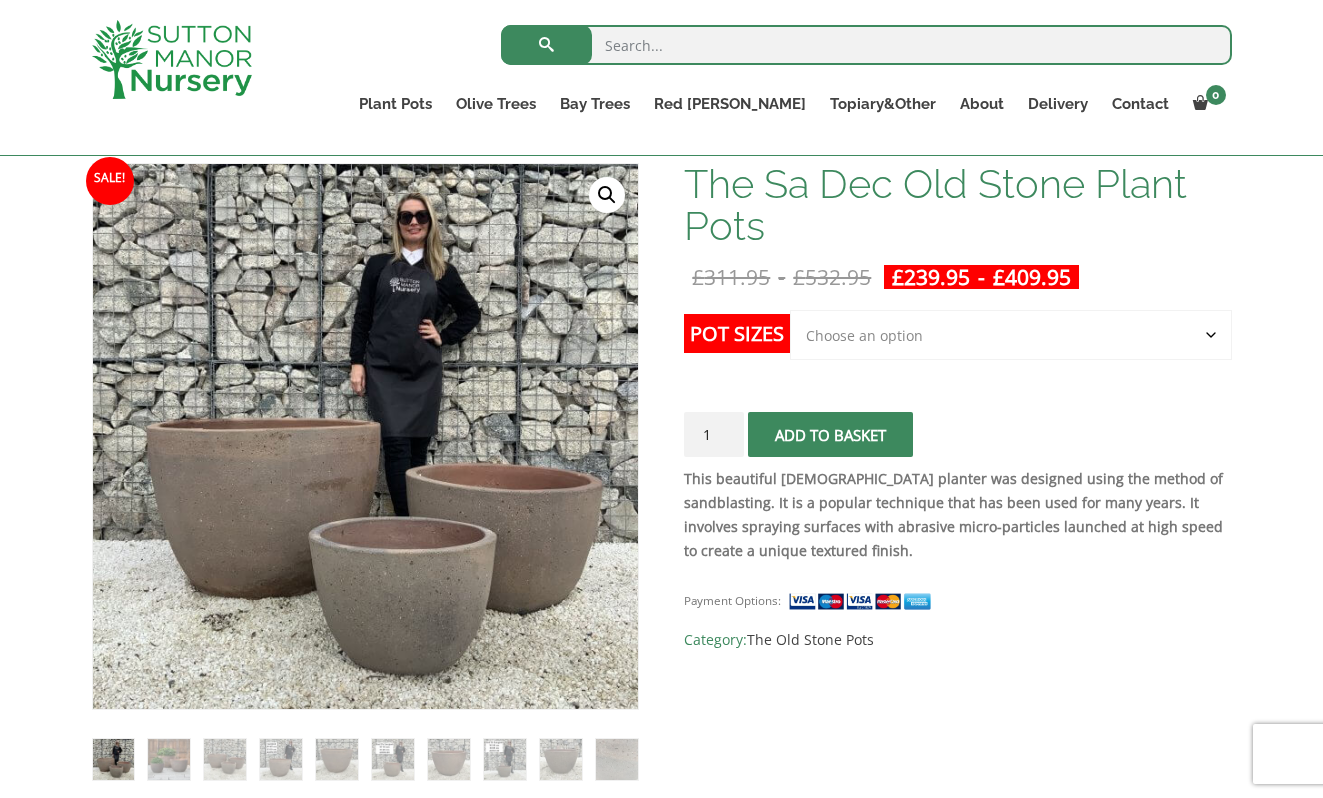 click on "Choose an option Click here to buy the 3rd to Largest Pot In The Picture Click here to buy the 2nd to Largest Pot In The Picture Click here to buy the Largest pot In The Picture" 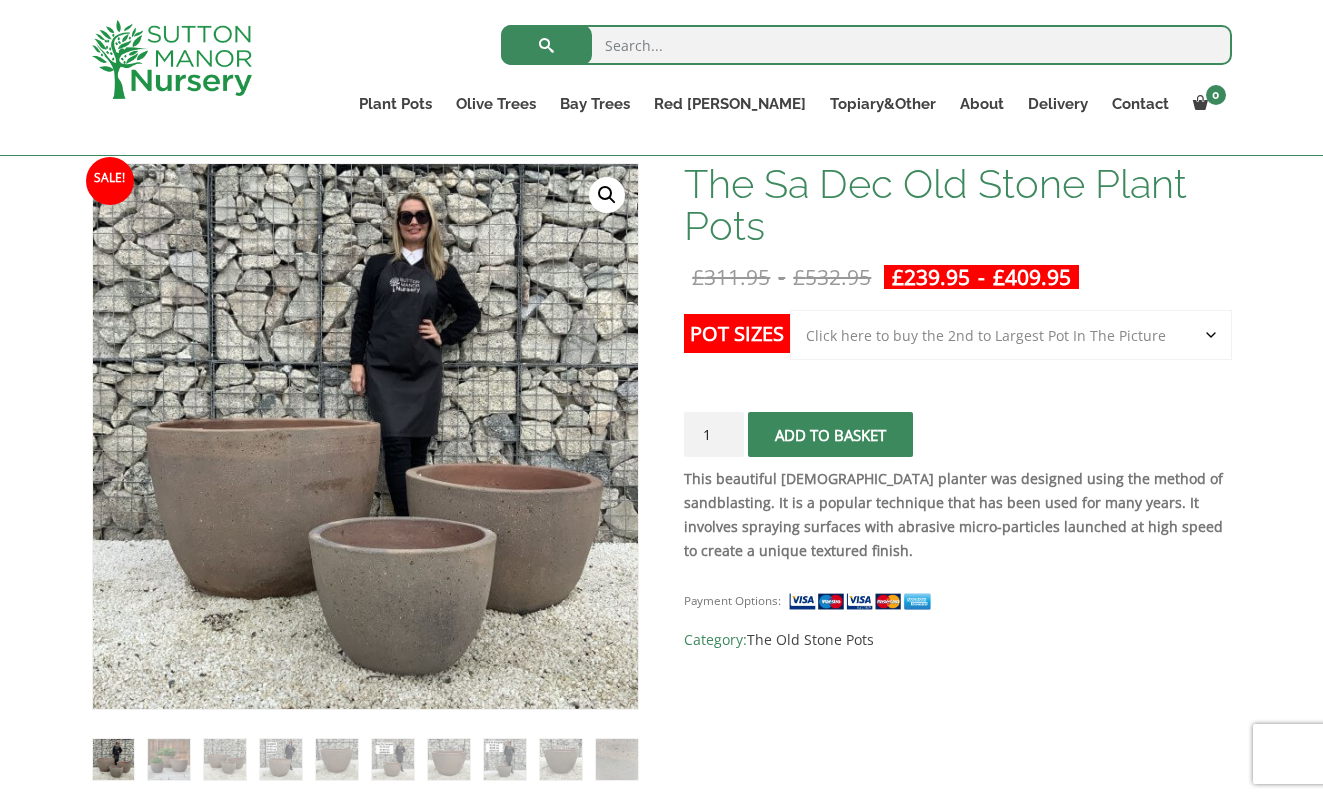 select on "Click here to buy the 2nd to Largest Pot In The Picture" 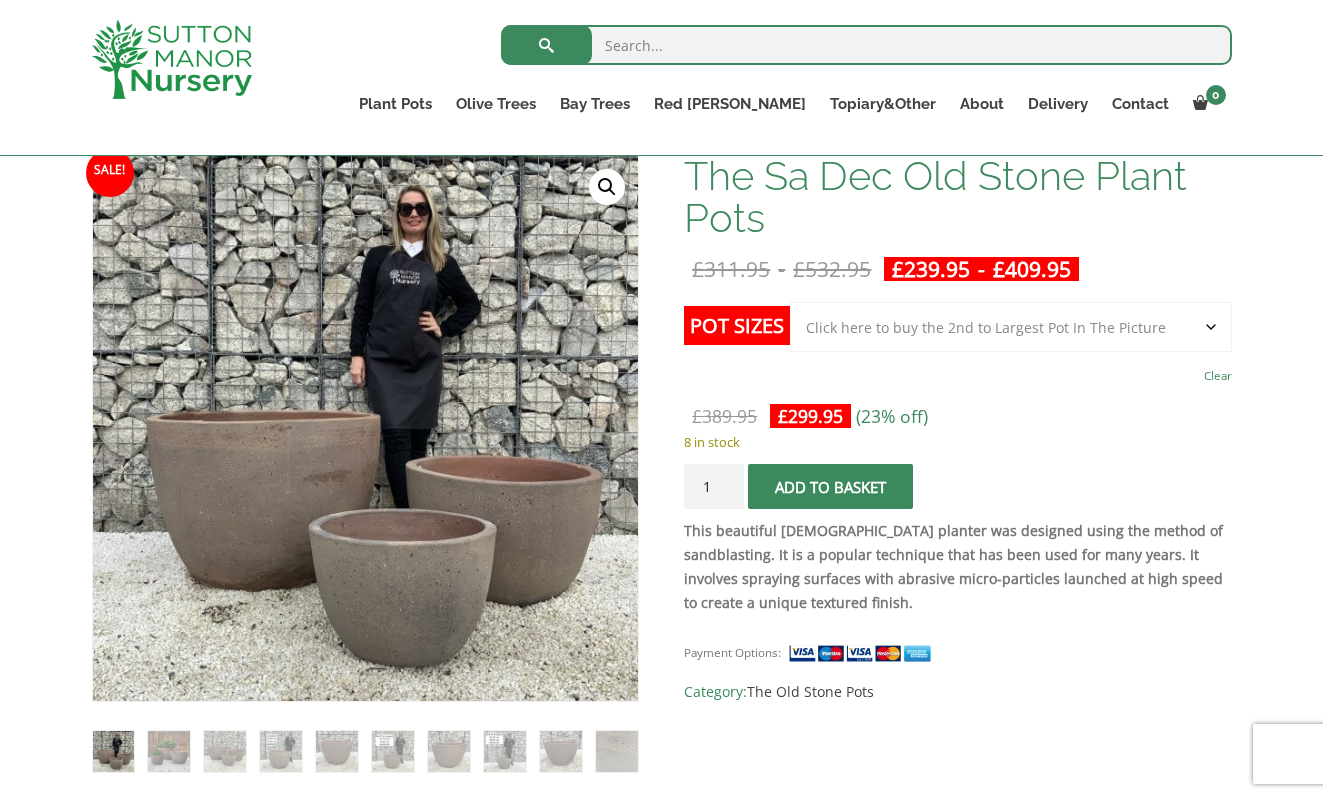 scroll, scrollTop: 305, scrollLeft: 0, axis: vertical 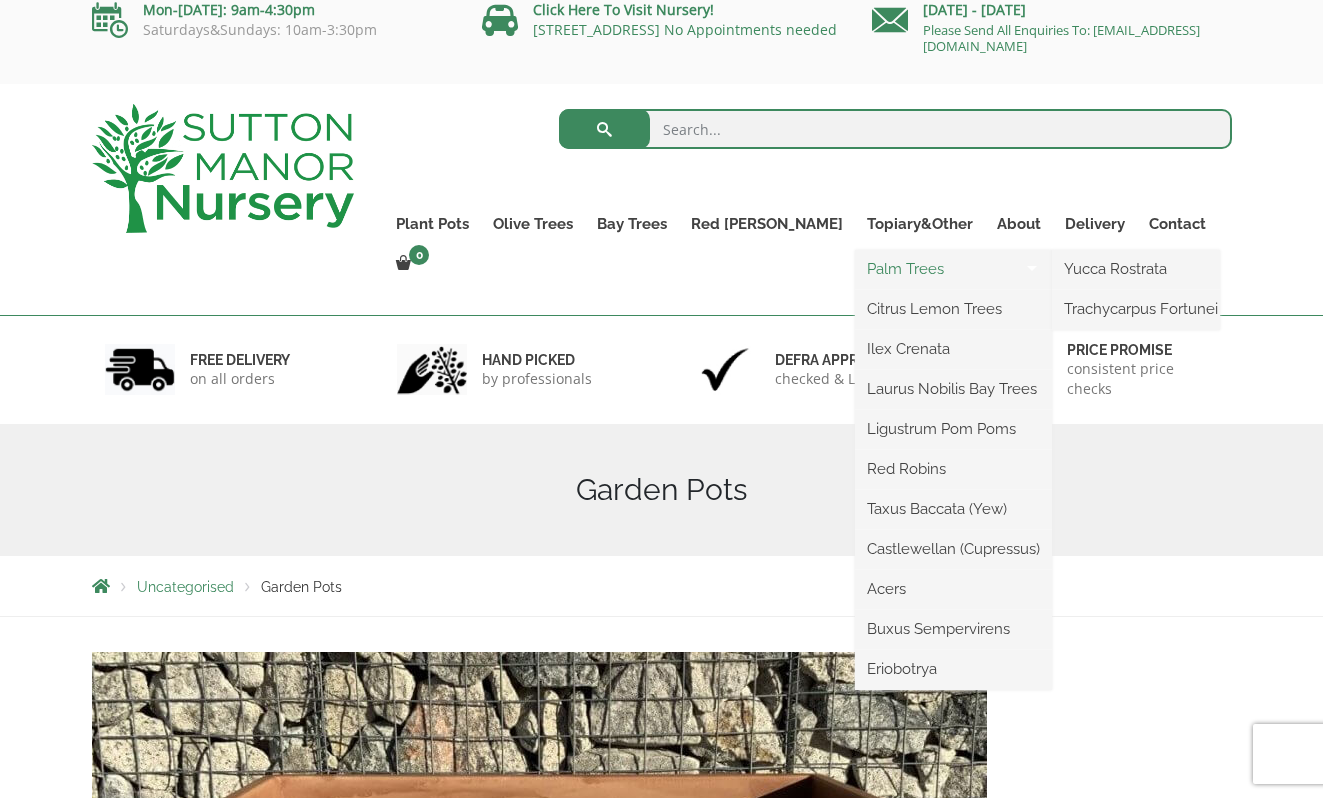 click on "Palm Trees" at bounding box center [953, 269] 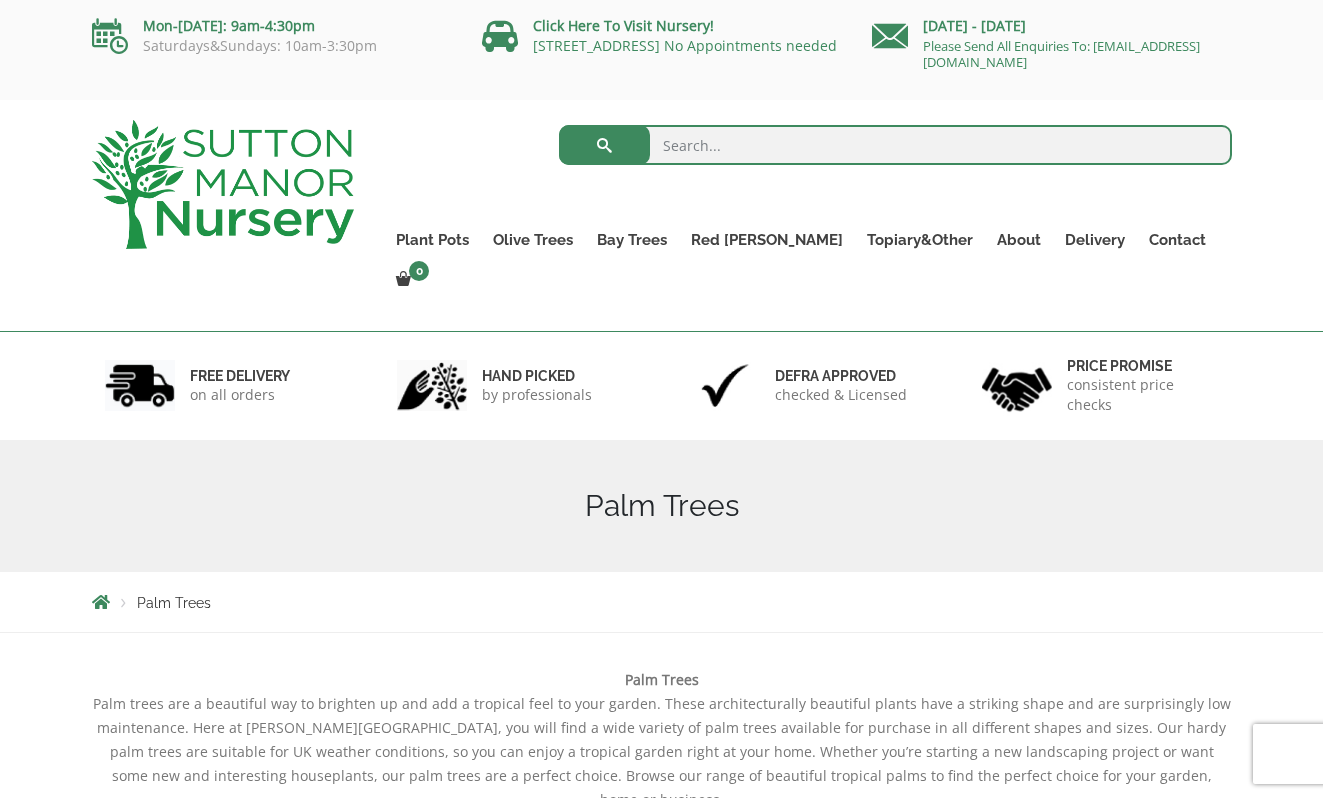 scroll, scrollTop: 0, scrollLeft: 0, axis: both 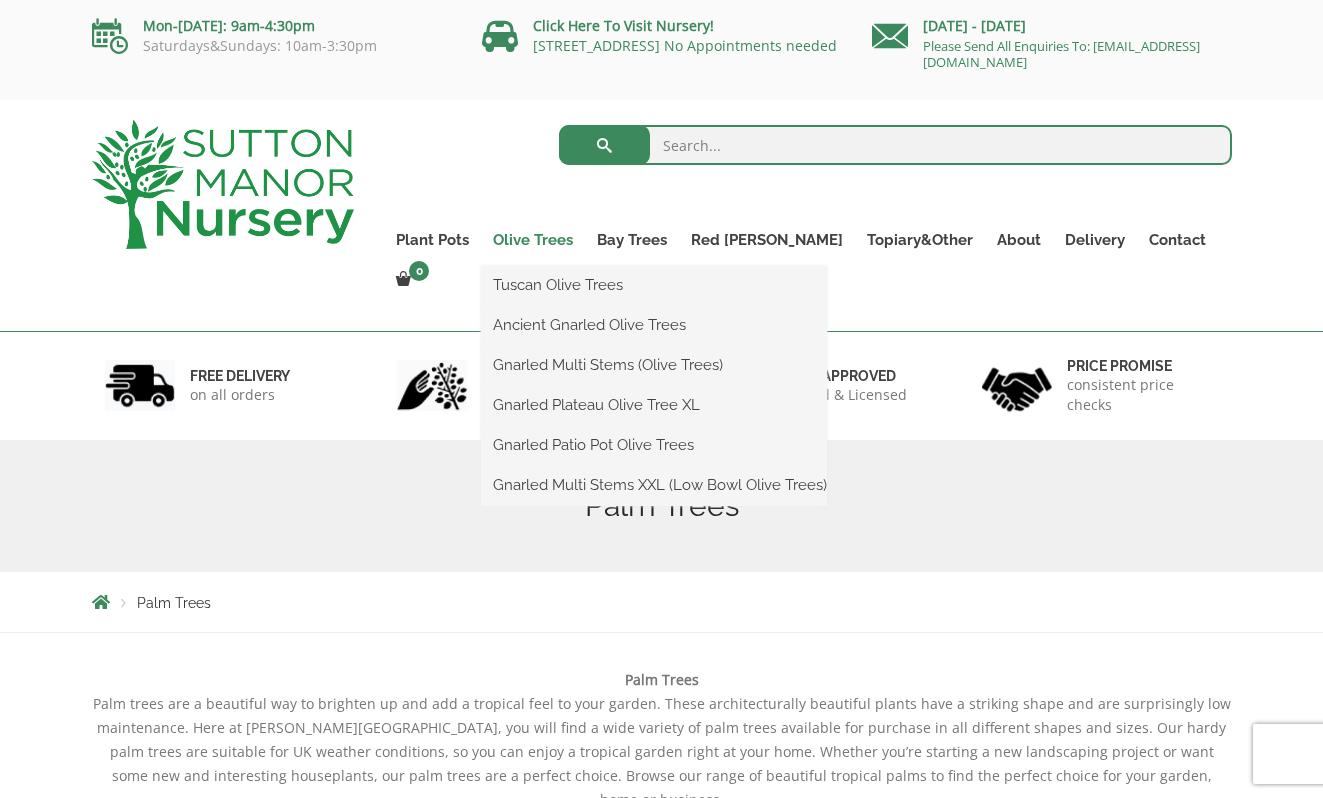 click on "Olive Trees" at bounding box center [533, 240] 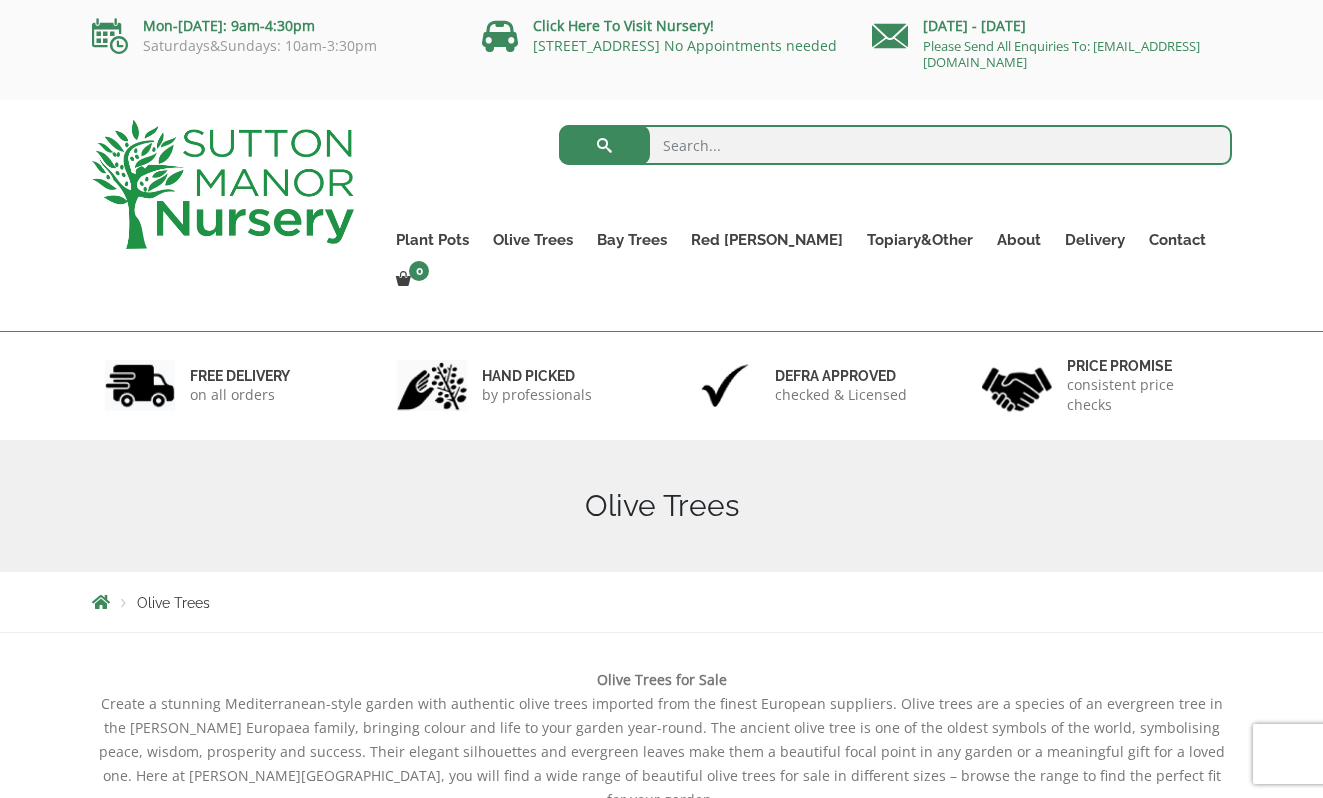 scroll, scrollTop: 0, scrollLeft: 0, axis: both 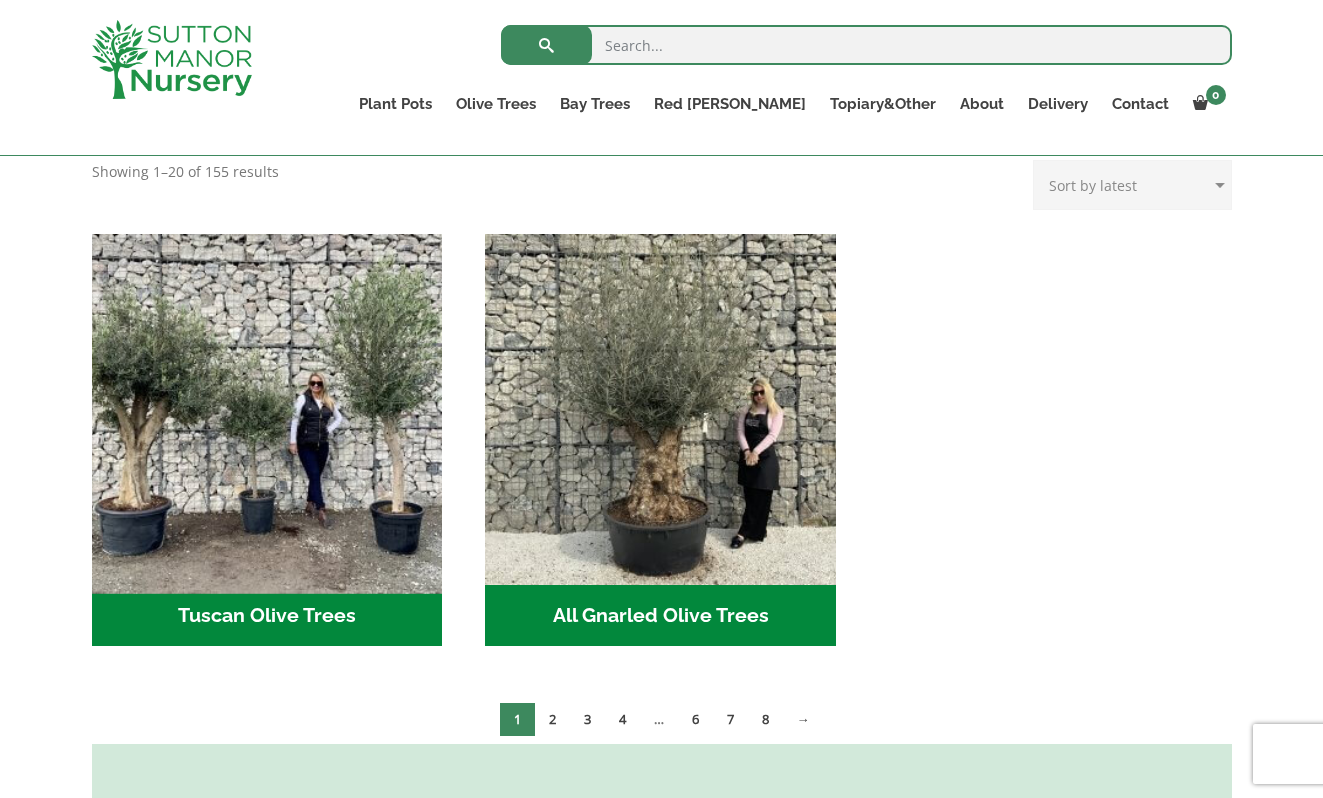 click at bounding box center (267, 409) 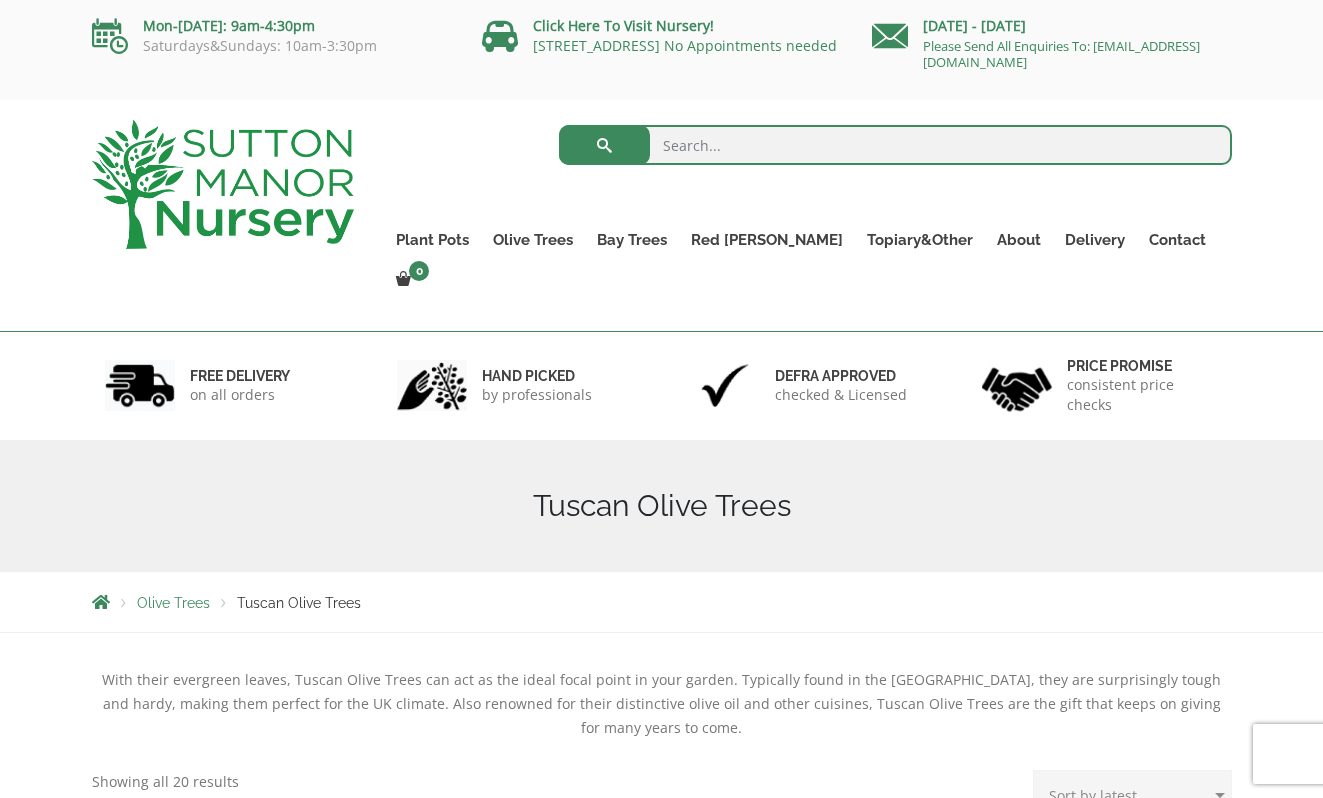 scroll, scrollTop: 0, scrollLeft: 0, axis: both 